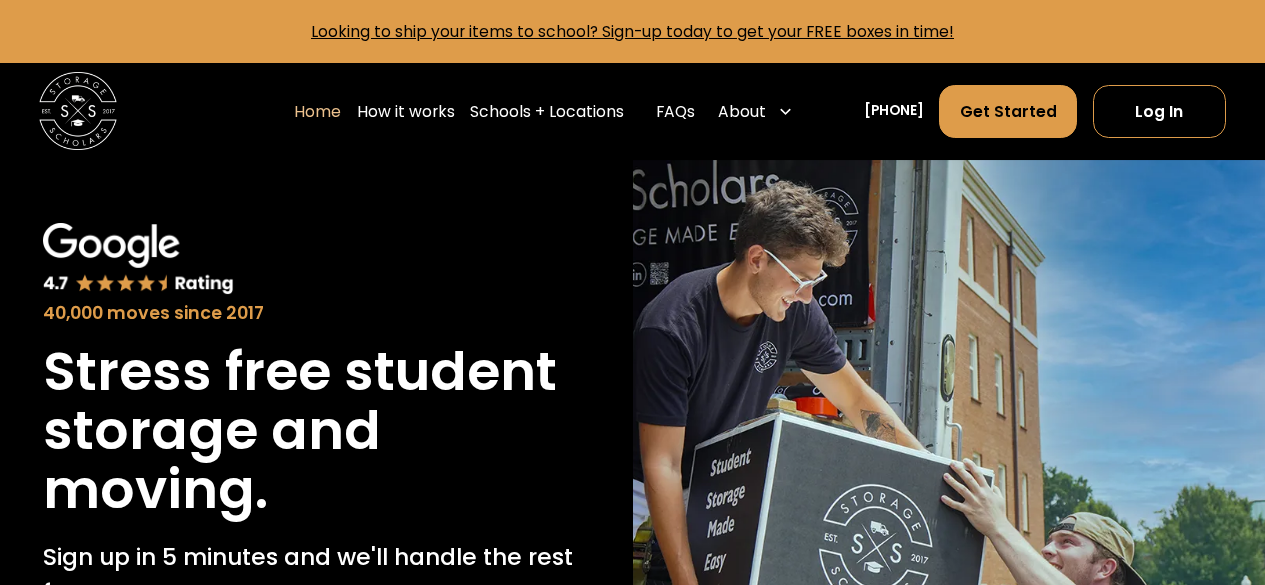 scroll, scrollTop: 0, scrollLeft: 0, axis: both 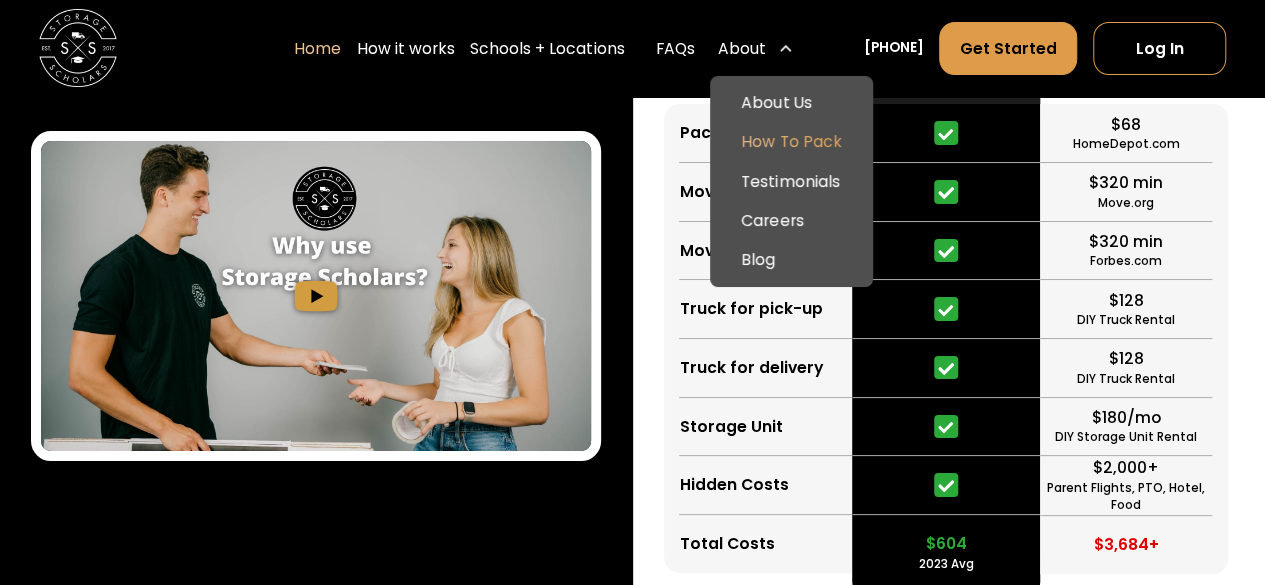 click on "How To Pack" at bounding box center (791, 142) 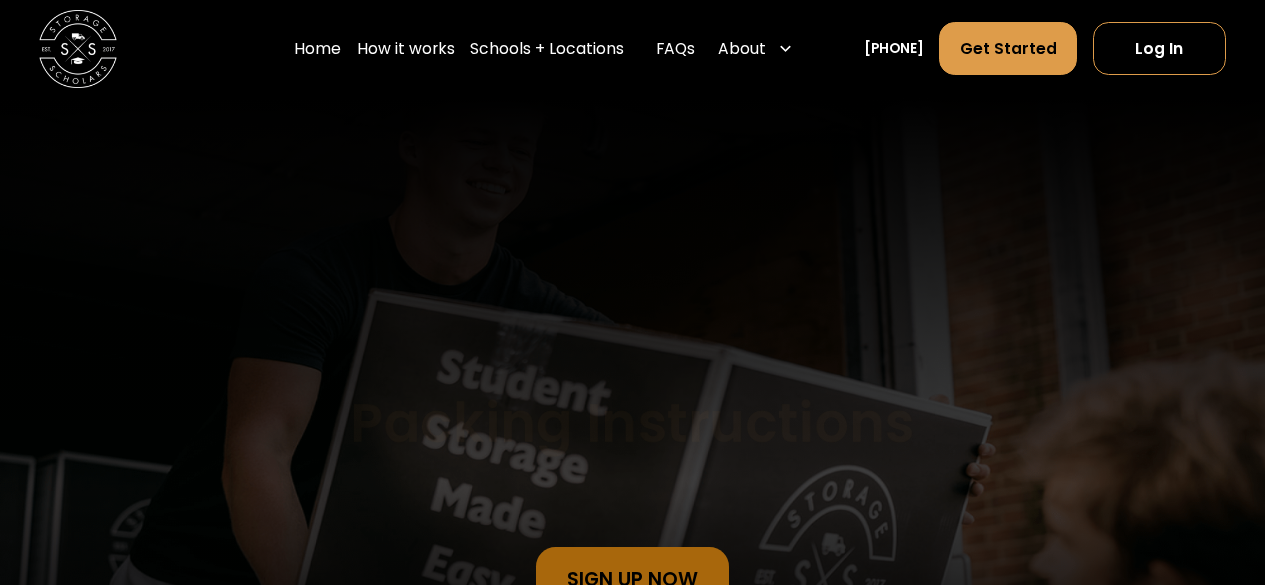 scroll, scrollTop: 0, scrollLeft: 0, axis: both 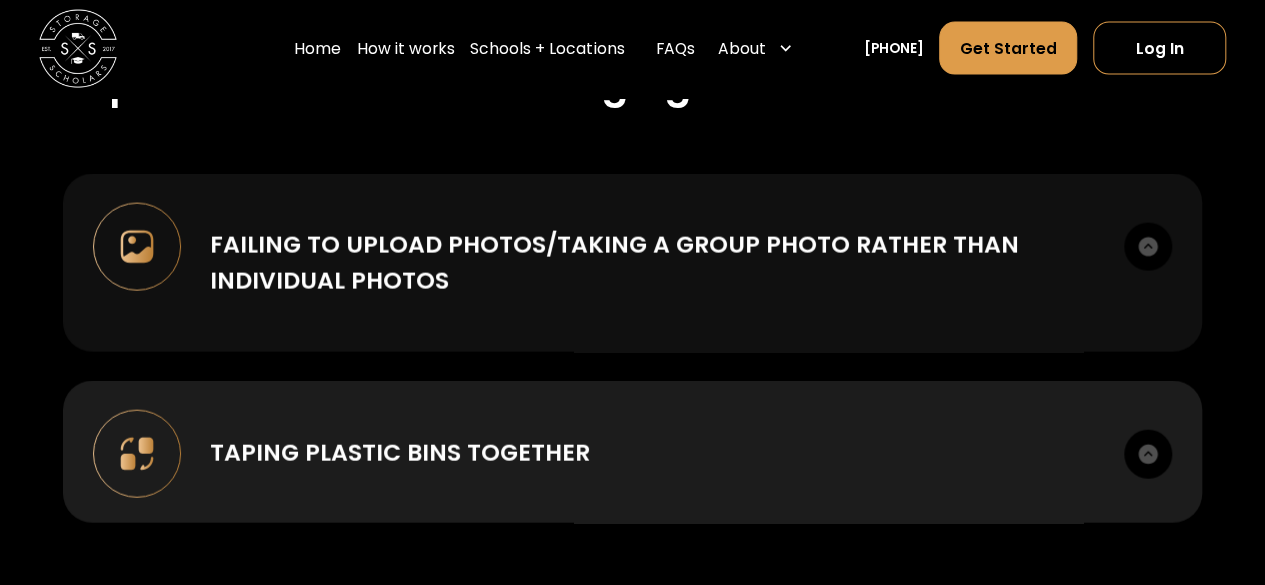 click at bounding box center (1148, 247) 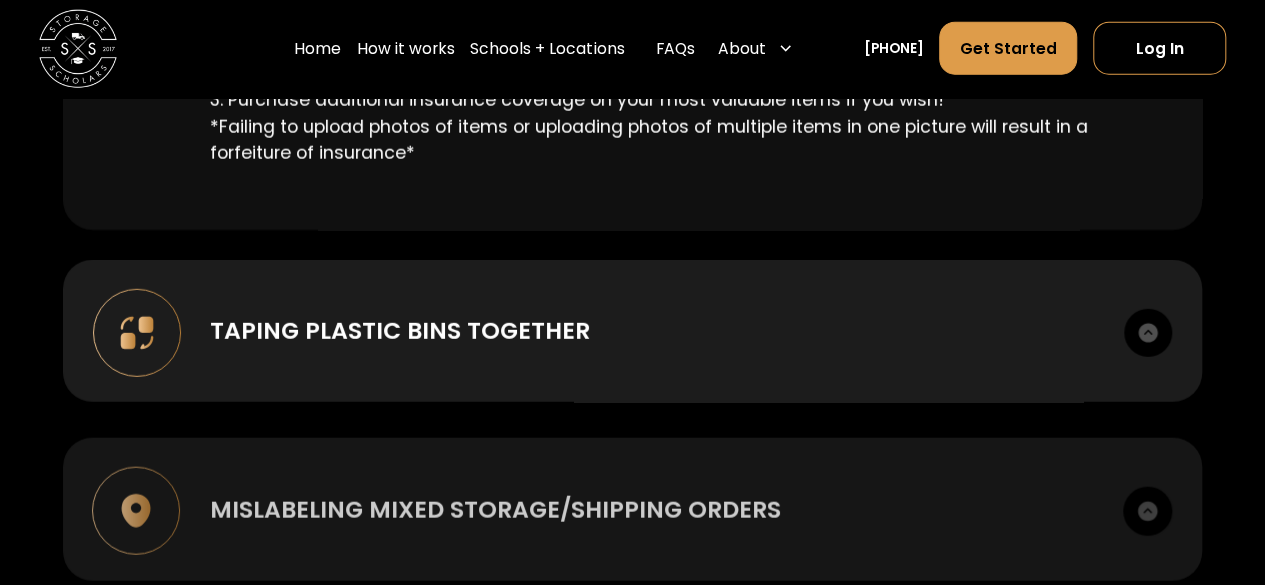 scroll, scrollTop: 2577, scrollLeft: 0, axis: vertical 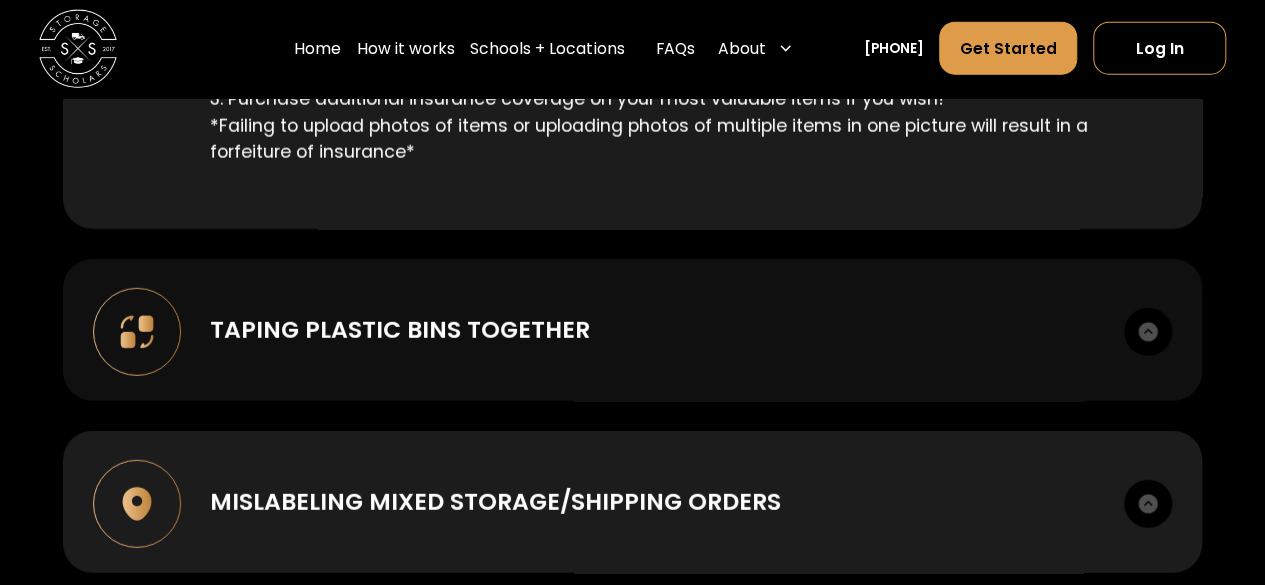 click at bounding box center [1148, 332] 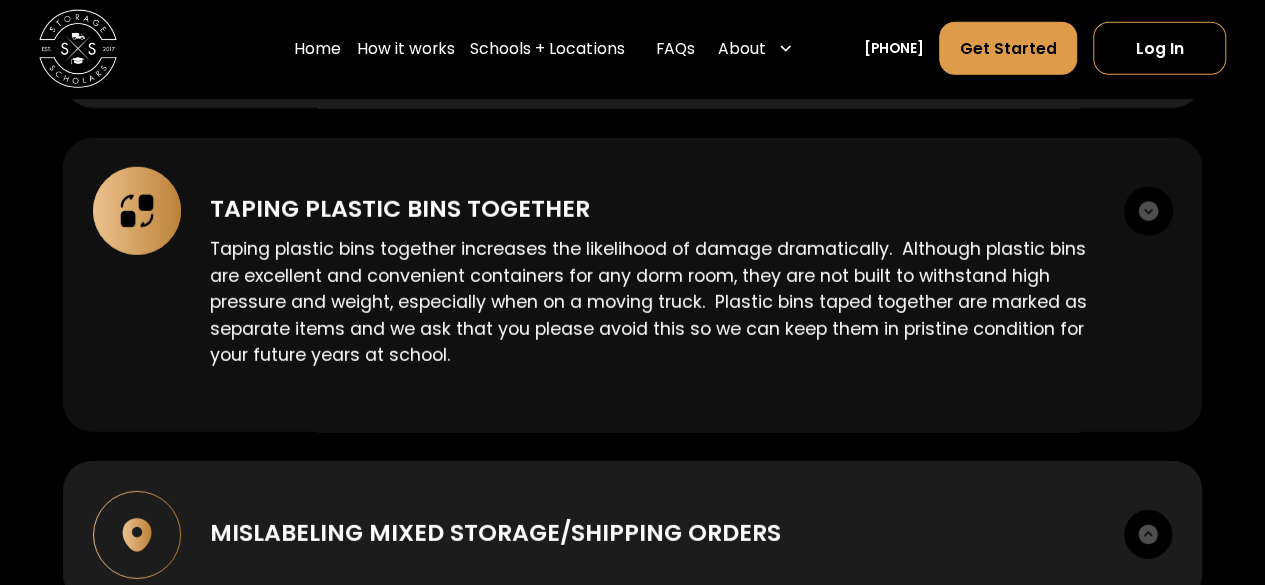 scroll, scrollTop: 2706, scrollLeft: 0, axis: vertical 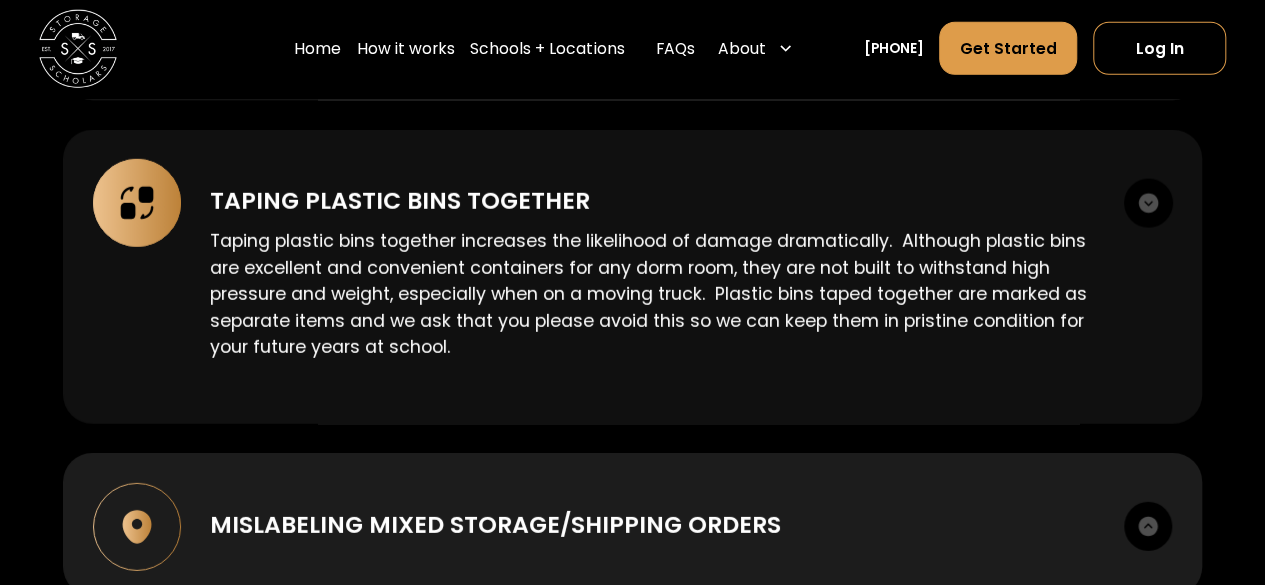 click at bounding box center [1148, 203] 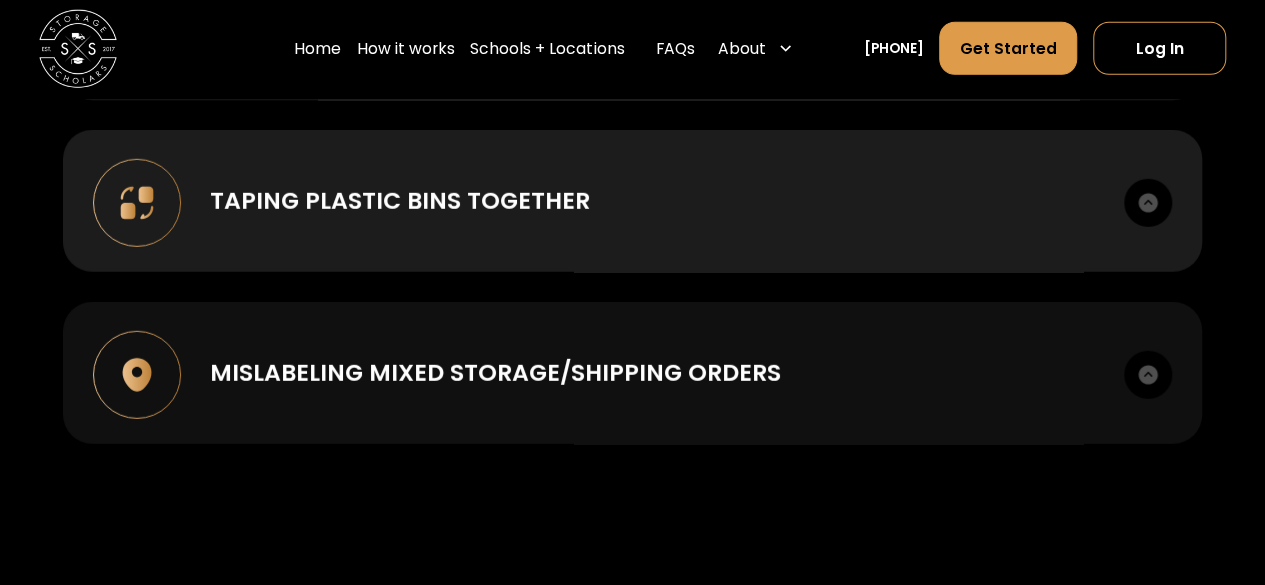 click at bounding box center [1148, 375] 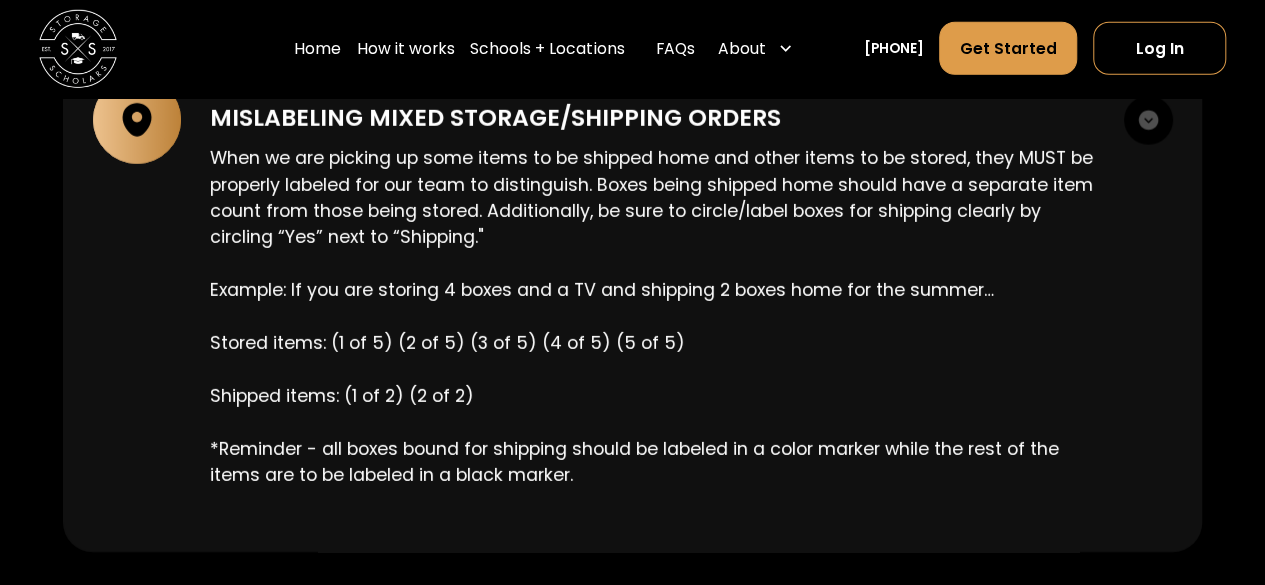 scroll, scrollTop: 2957, scrollLeft: 0, axis: vertical 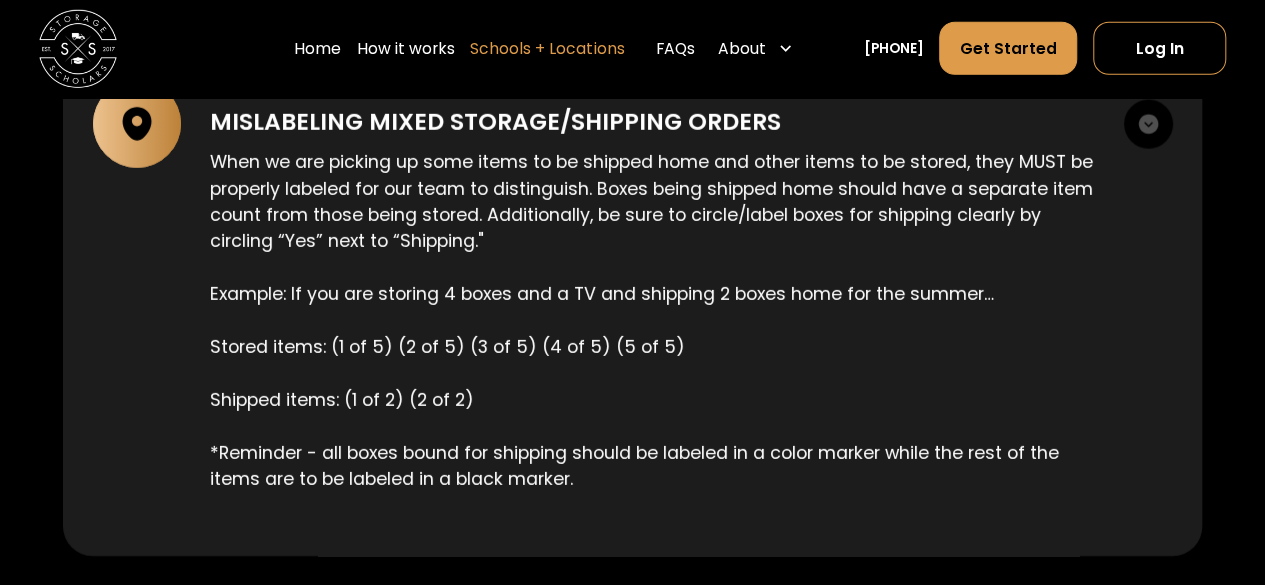 click on "Schools + Locations" at bounding box center [547, 49] 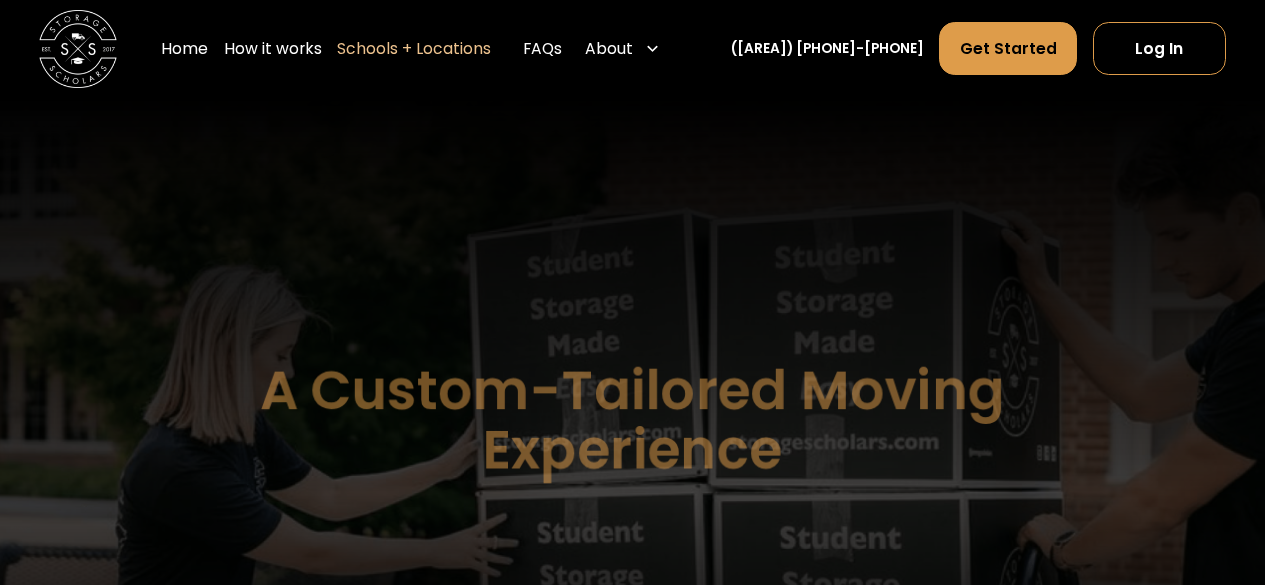 scroll, scrollTop: 0, scrollLeft: 0, axis: both 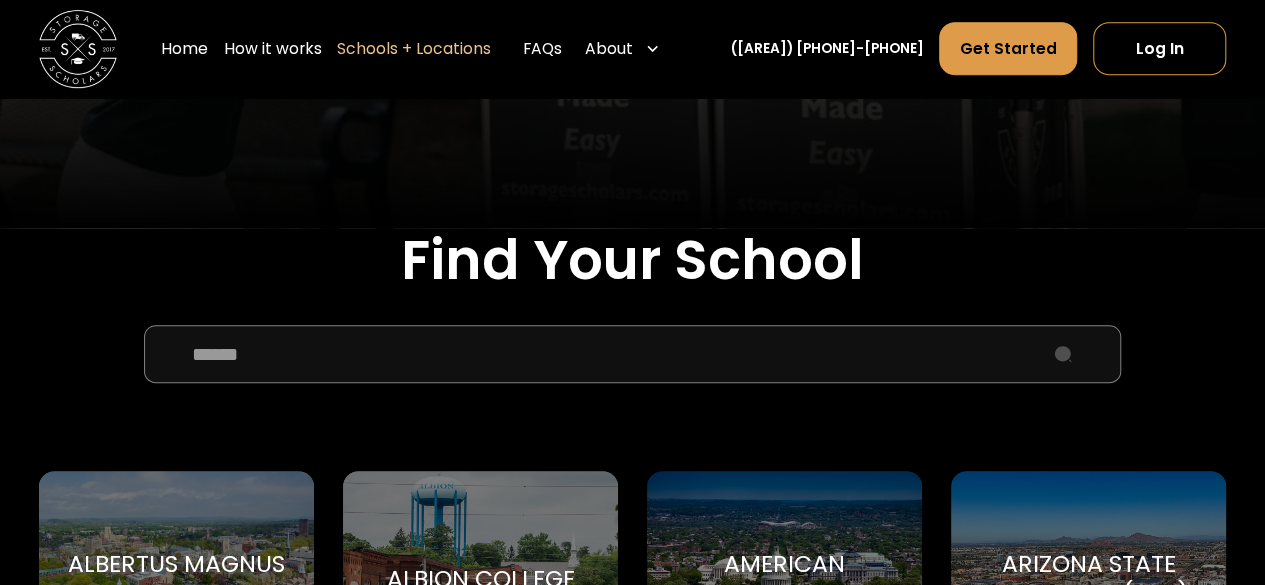 click at bounding box center [632, 354] 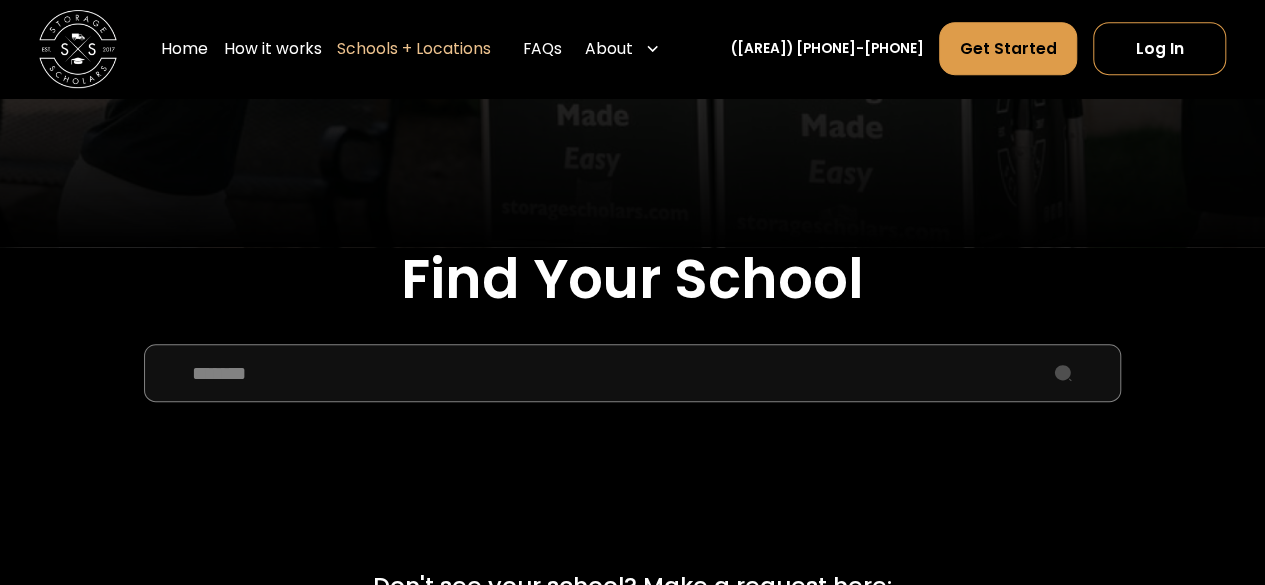 scroll, scrollTop: 497, scrollLeft: 0, axis: vertical 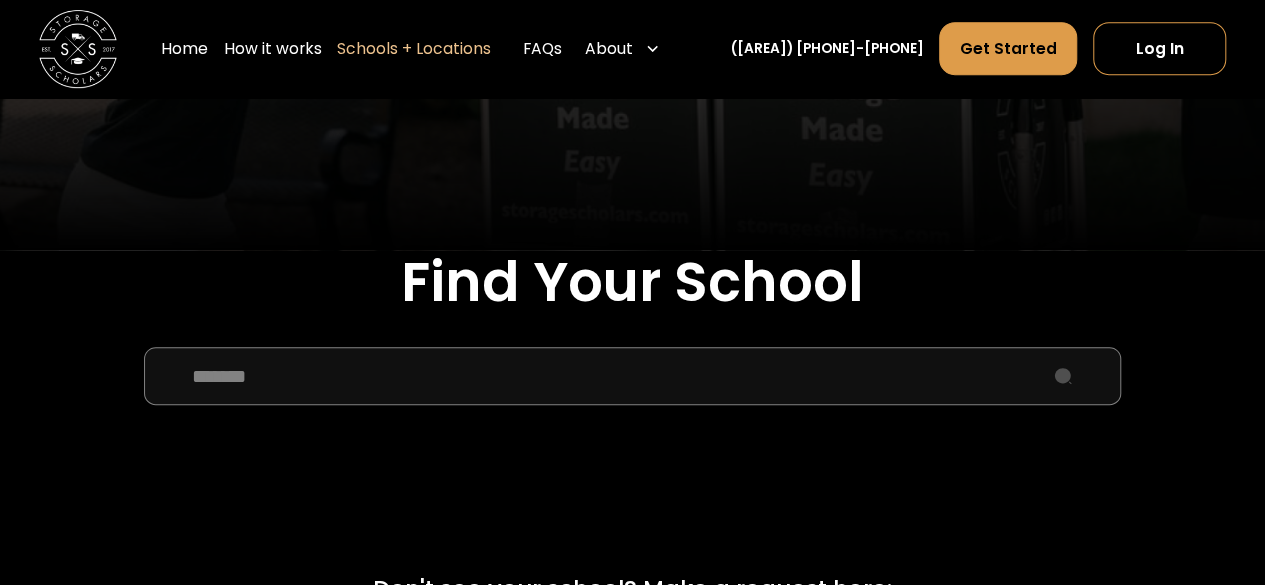 drag, startPoint x: 279, startPoint y: 378, endPoint x: 151, endPoint y: 401, distance: 130.04999 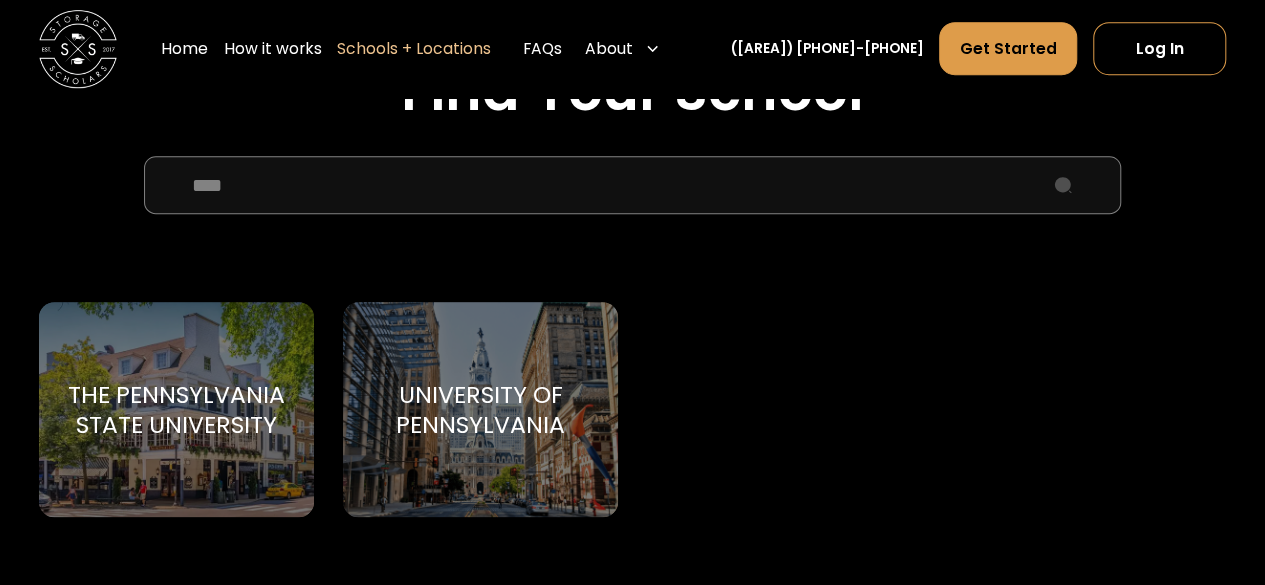 scroll, scrollTop: 346, scrollLeft: 0, axis: vertical 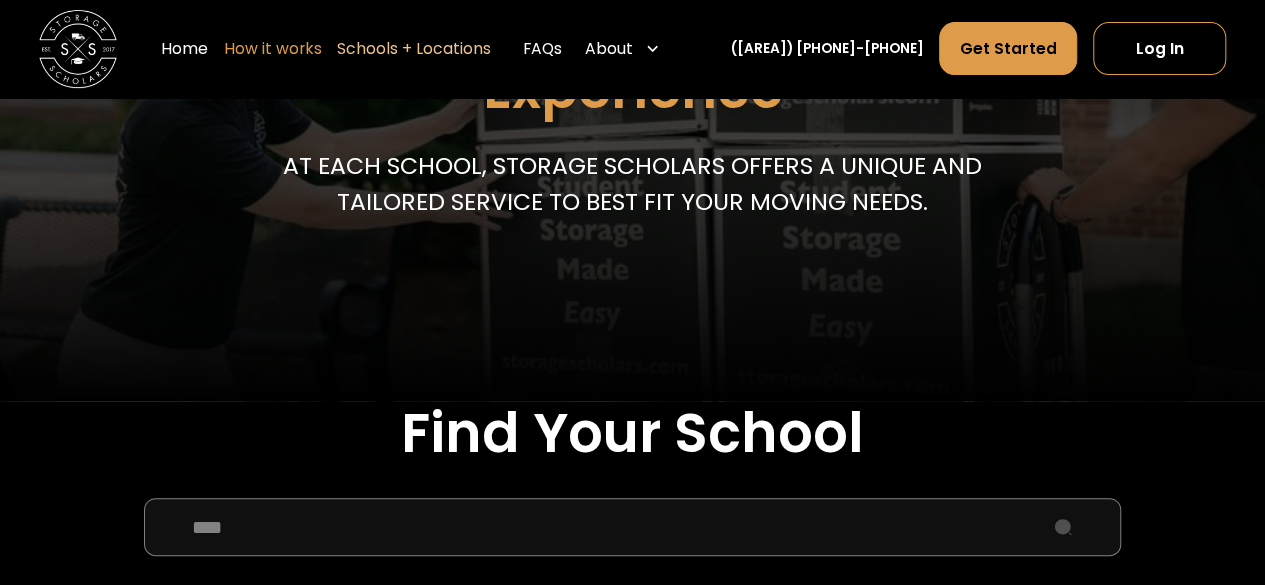 type on "****" 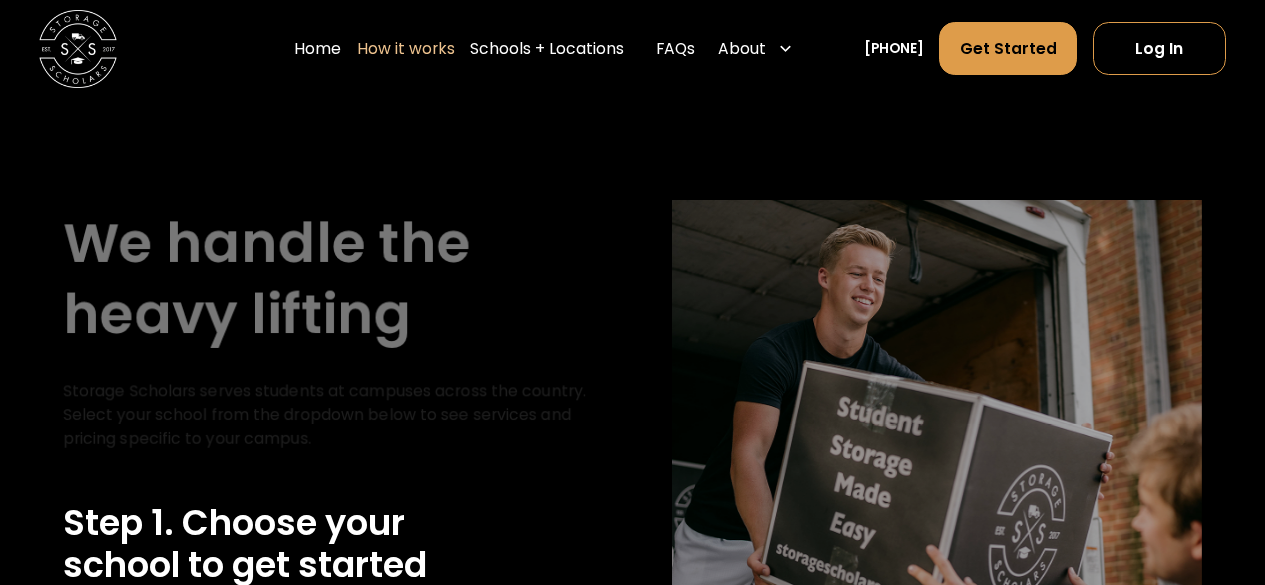 scroll, scrollTop: 0, scrollLeft: 0, axis: both 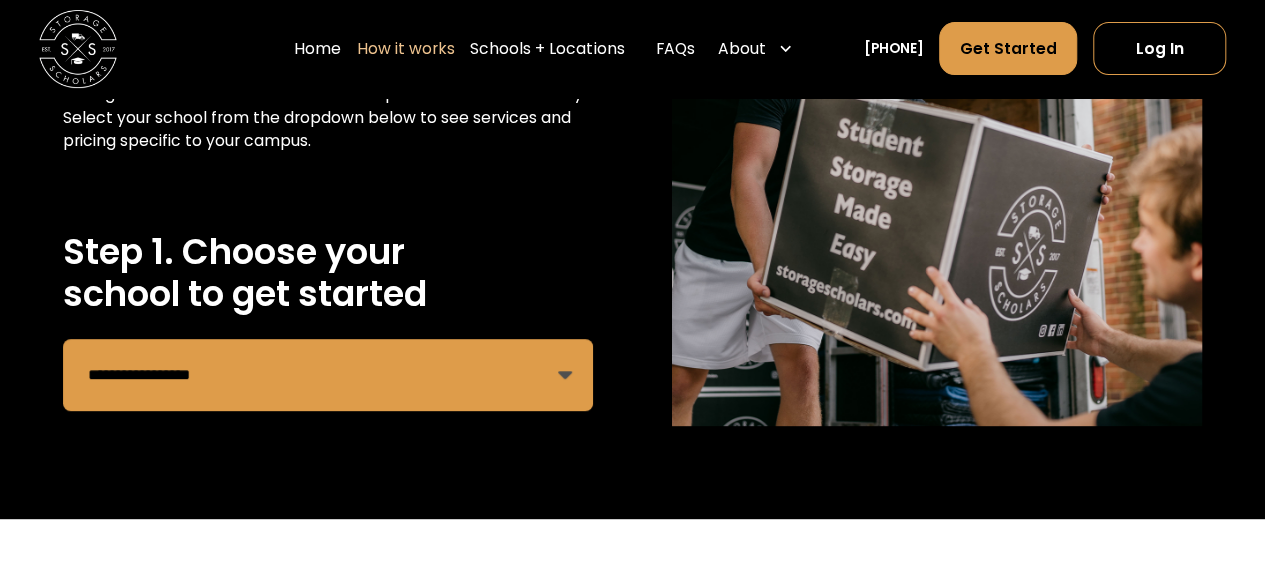 click on "**********" at bounding box center [328, 375] 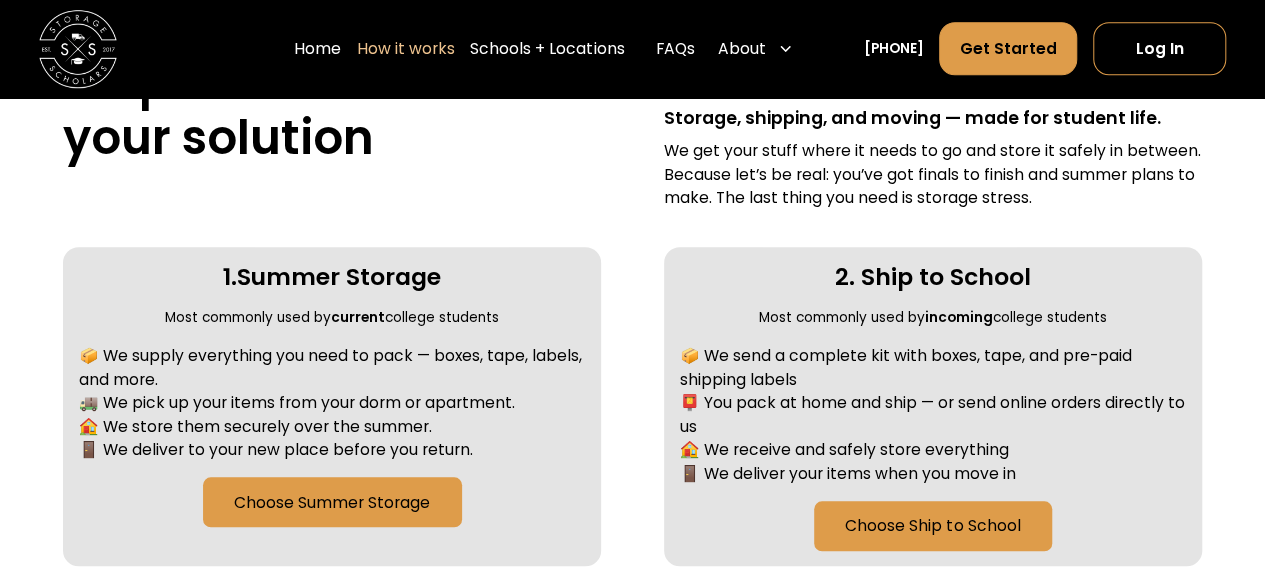 scroll, scrollTop: 802, scrollLeft: 0, axis: vertical 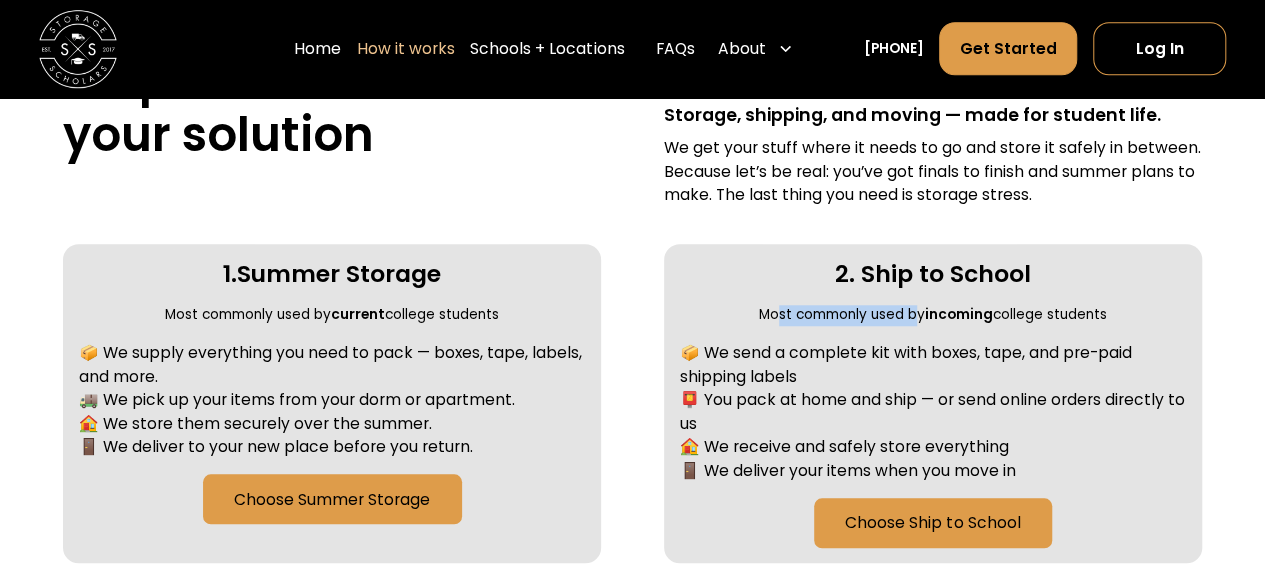 drag, startPoint x: 778, startPoint y: 320, endPoint x: 924, endPoint y: 325, distance: 146.08559 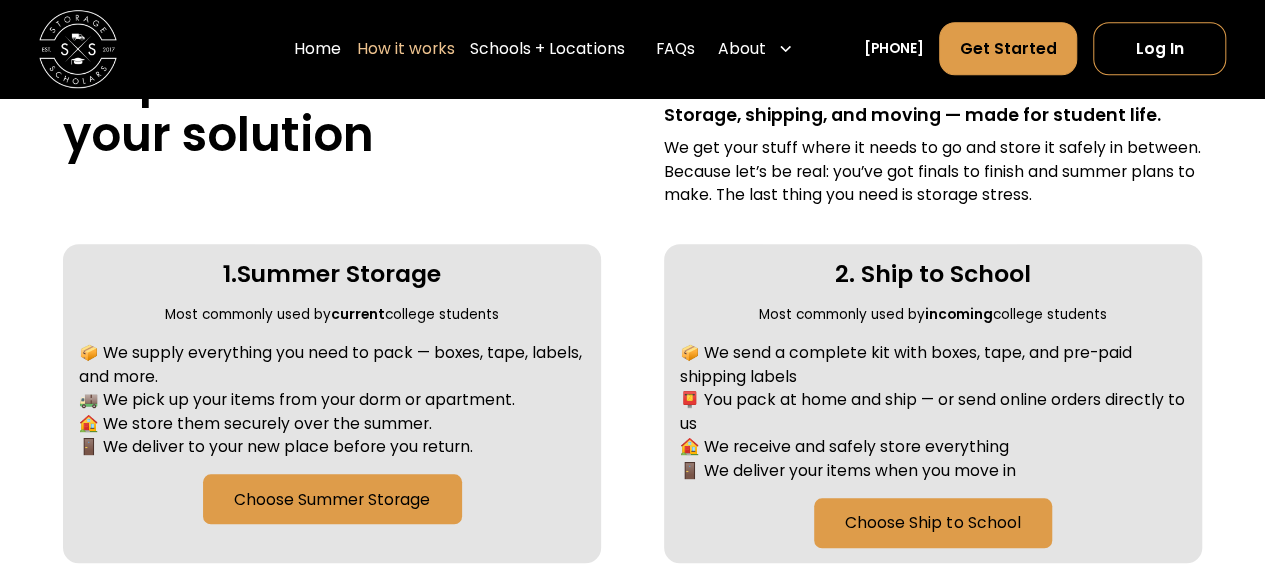 click on "incoming" at bounding box center (959, 314) 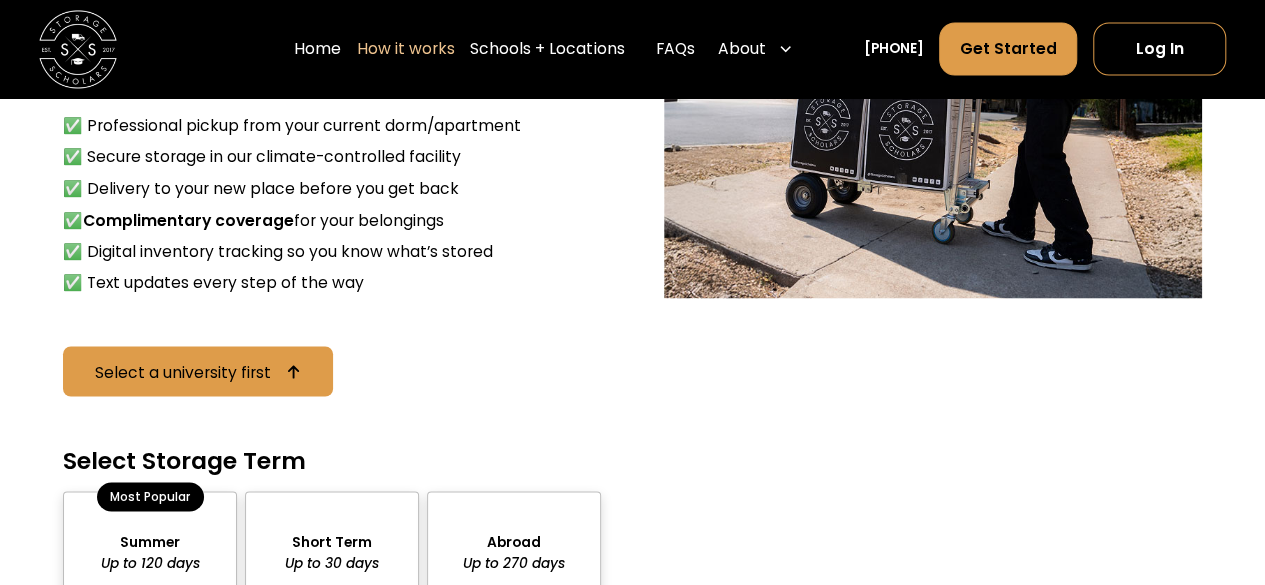 scroll, scrollTop: 1872, scrollLeft: 0, axis: vertical 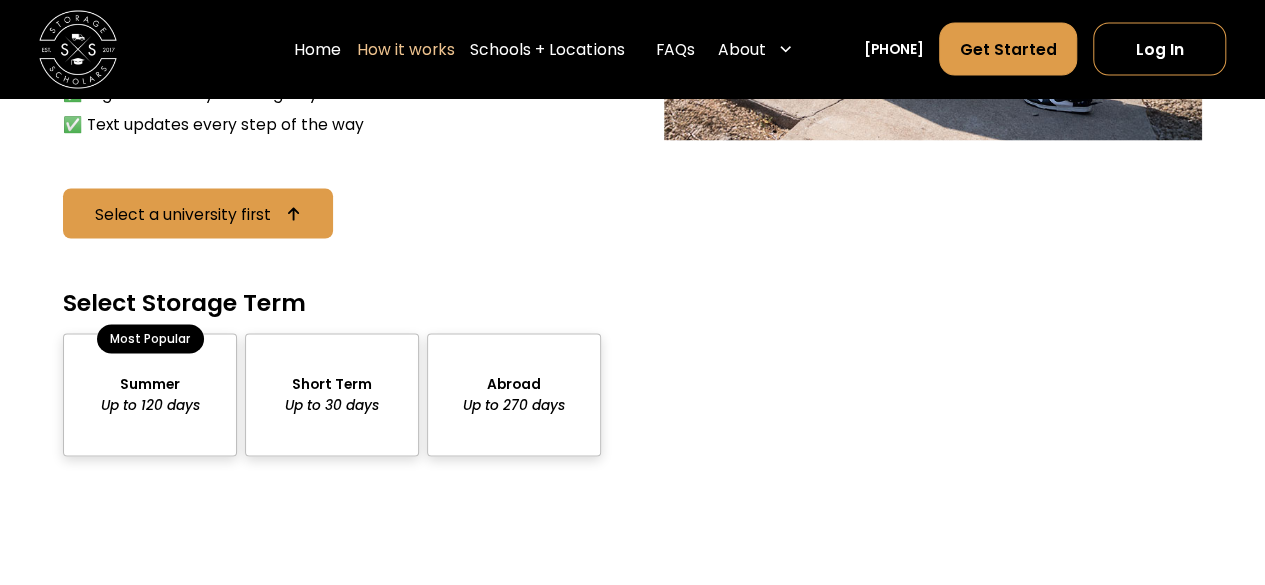 click at bounding box center (514, 394) 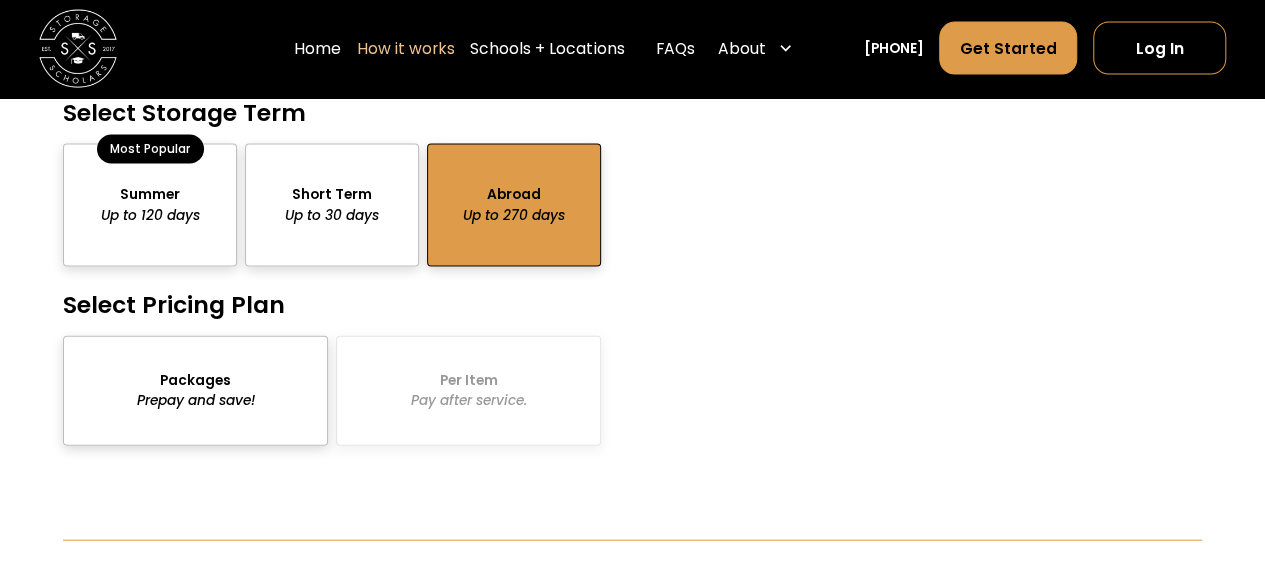 scroll, scrollTop: 2062, scrollLeft: 0, axis: vertical 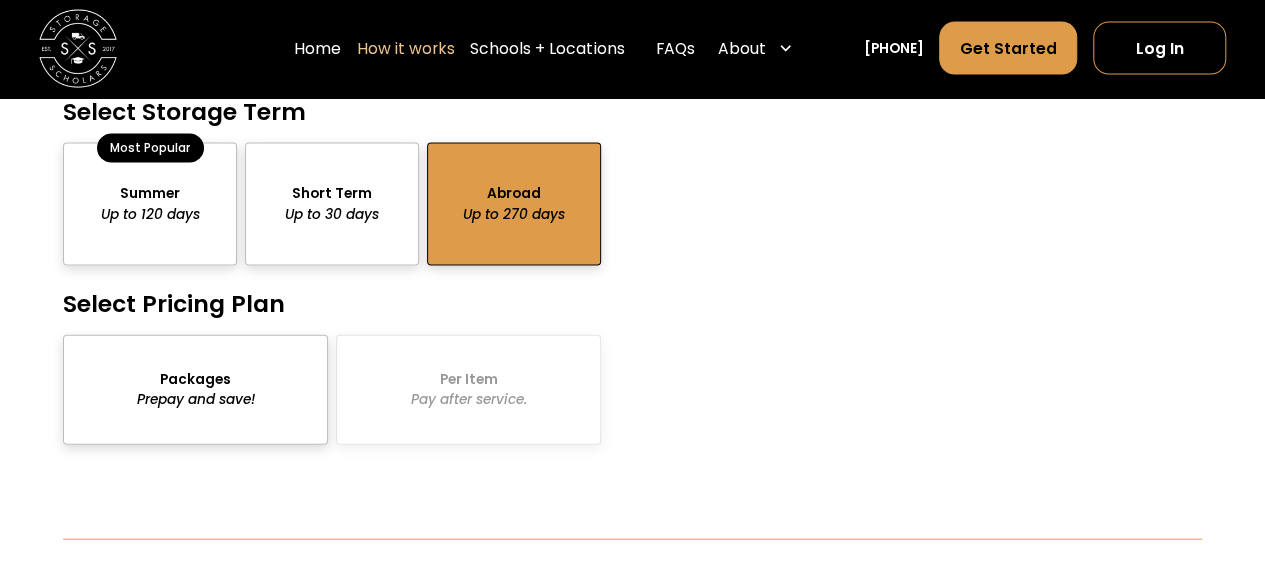 click at bounding box center (195, 390) 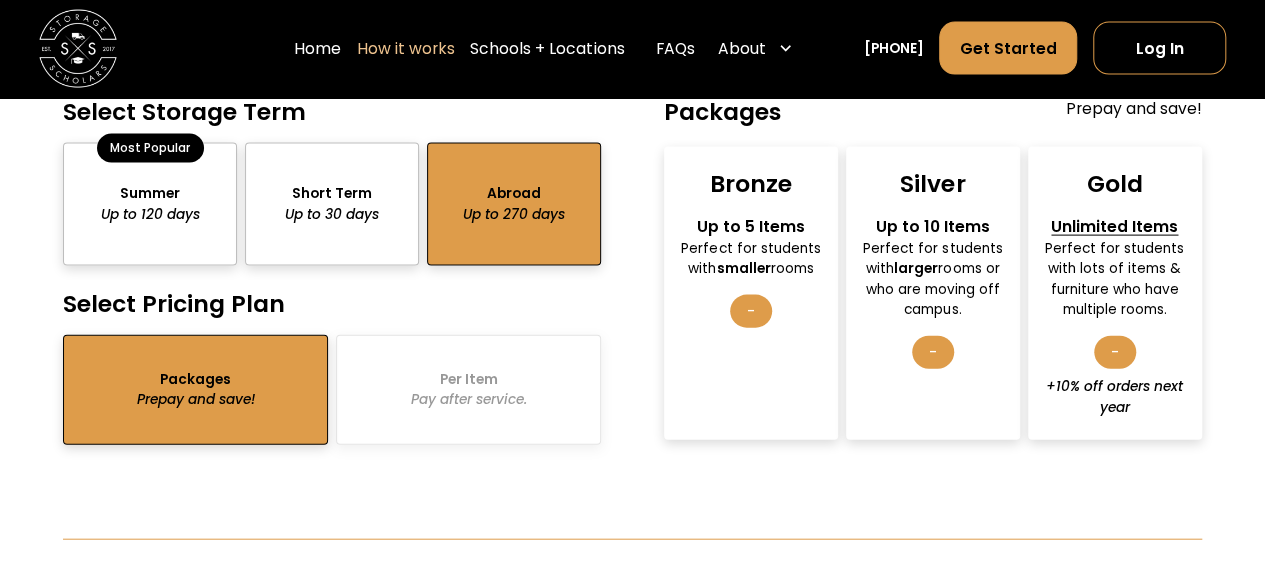 click at bounding box center (150, 204) 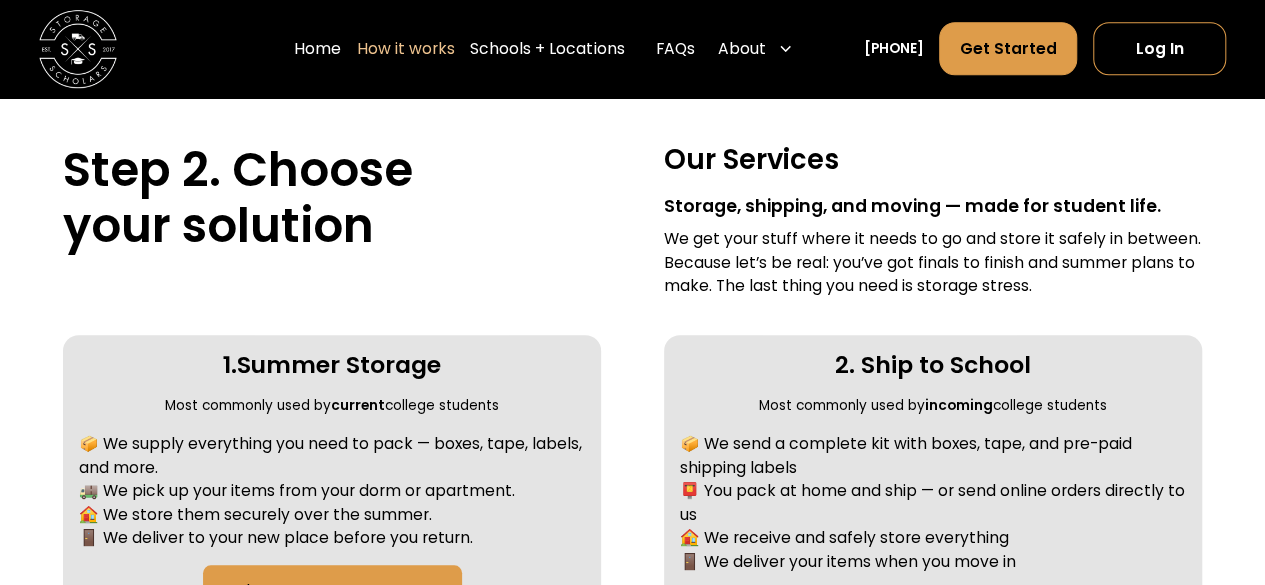 scroll, scrollTop: 698, scrollLeft: 0, axis: vertical 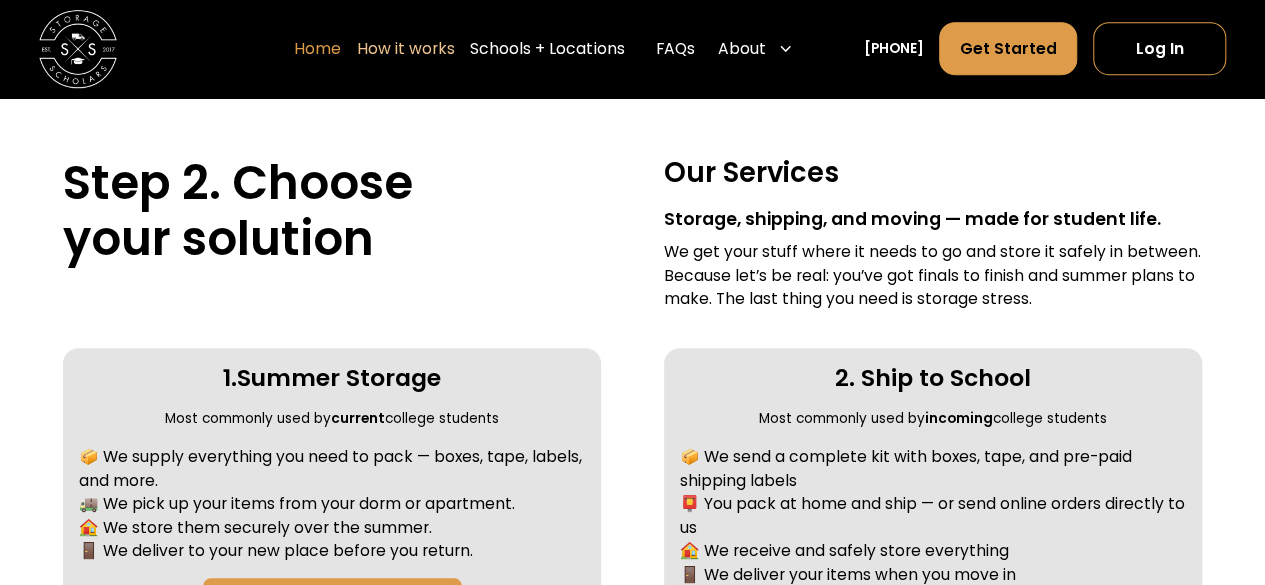 click on "Home" at bounding box center (317, 49) 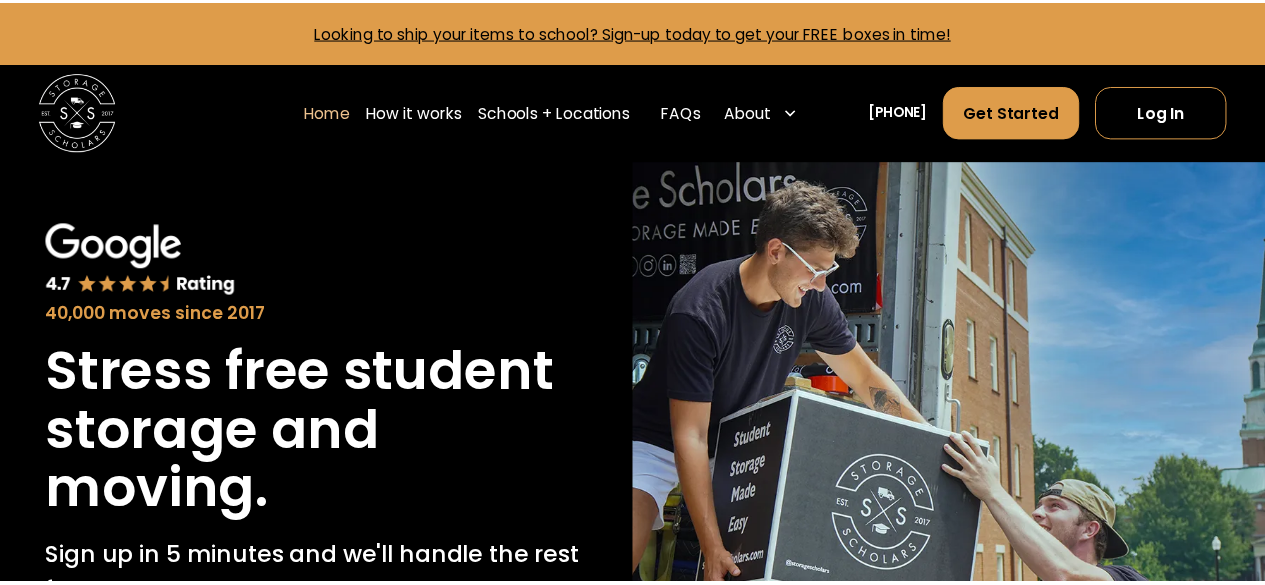 scroll, scrollTop: 0, scrollLeft: 0, axis: both 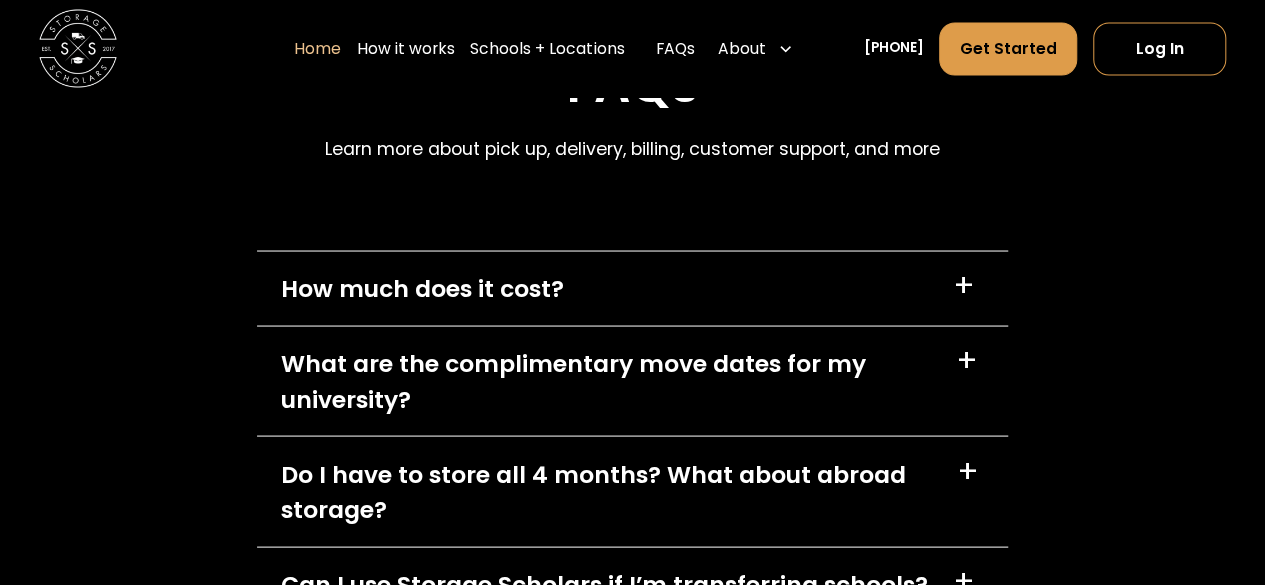 click on "How much does it cost? +" at bounding box center [632, 288] 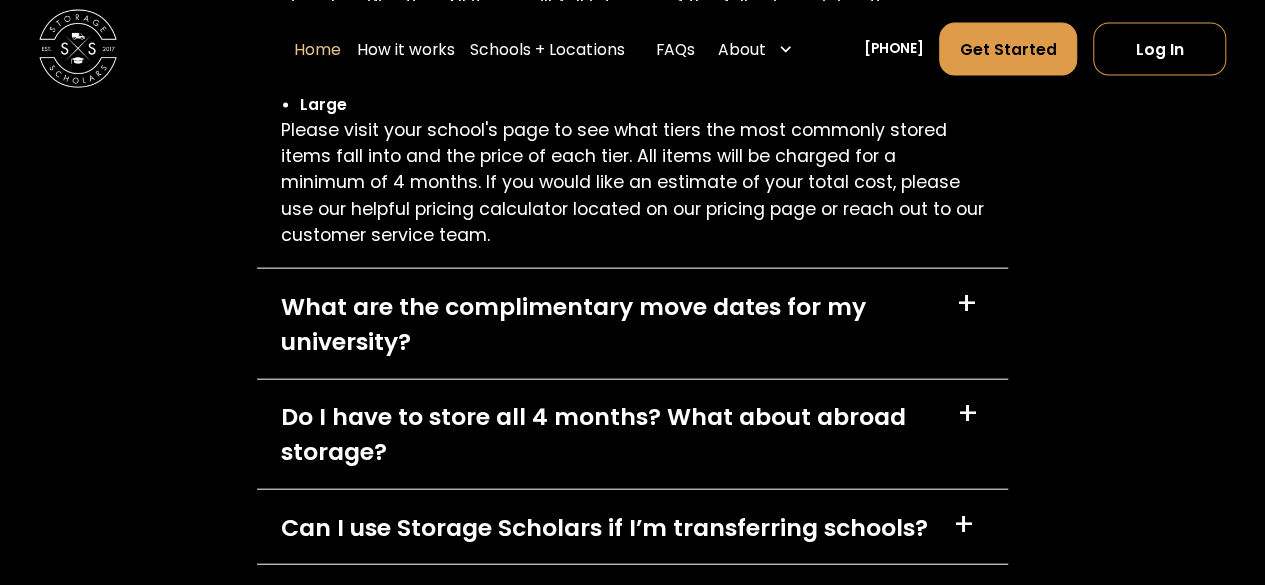 scroll, scrollTop: 5936, scrollLeft: 0, axis: vertical 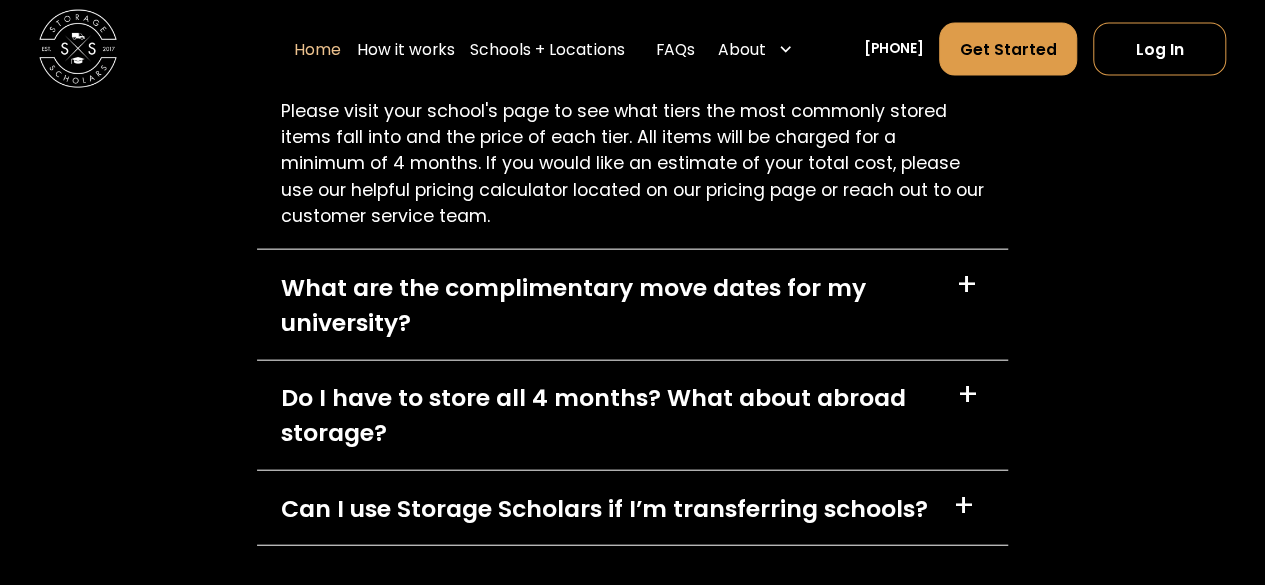 click on "What are the complimentary move dates for my university?" at bounding box center (607, 305) 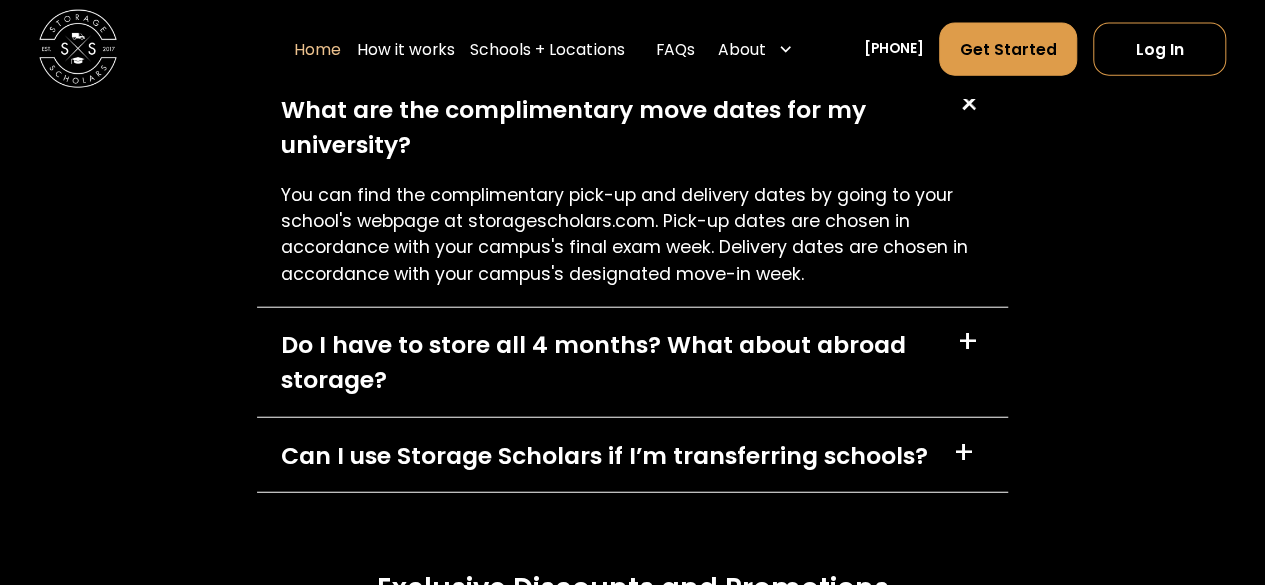 scroll, scrollTop: 6174, scrollLeft: 0, axis: vertical 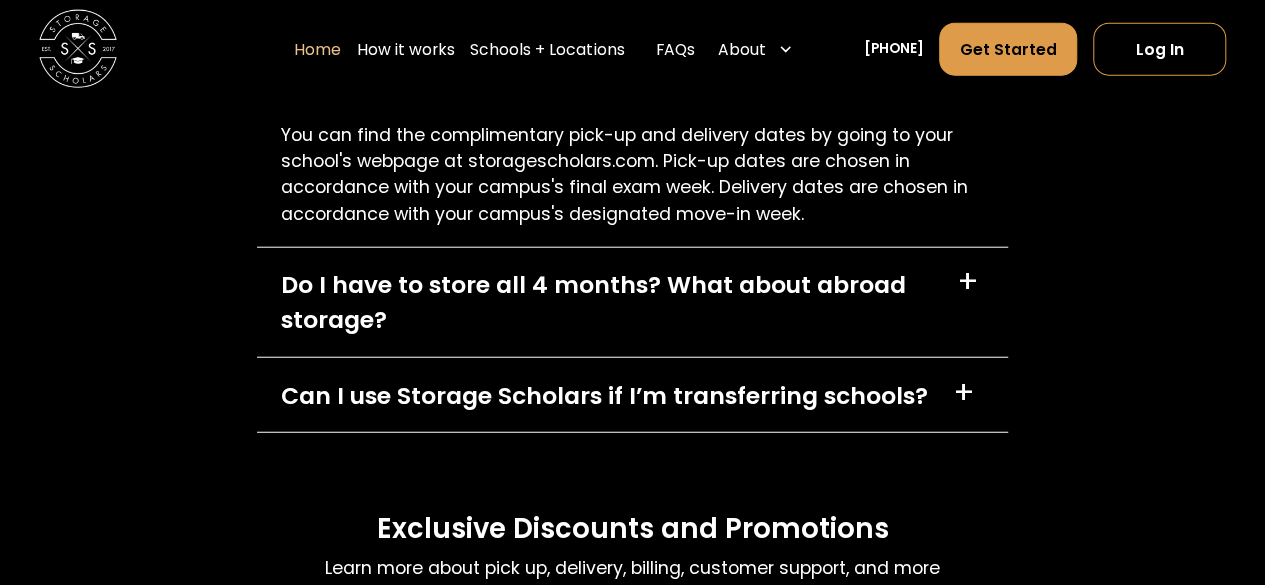 click on "Do I have to store all 4 months? What about abroad storage?" at bounding box center [607, 302] 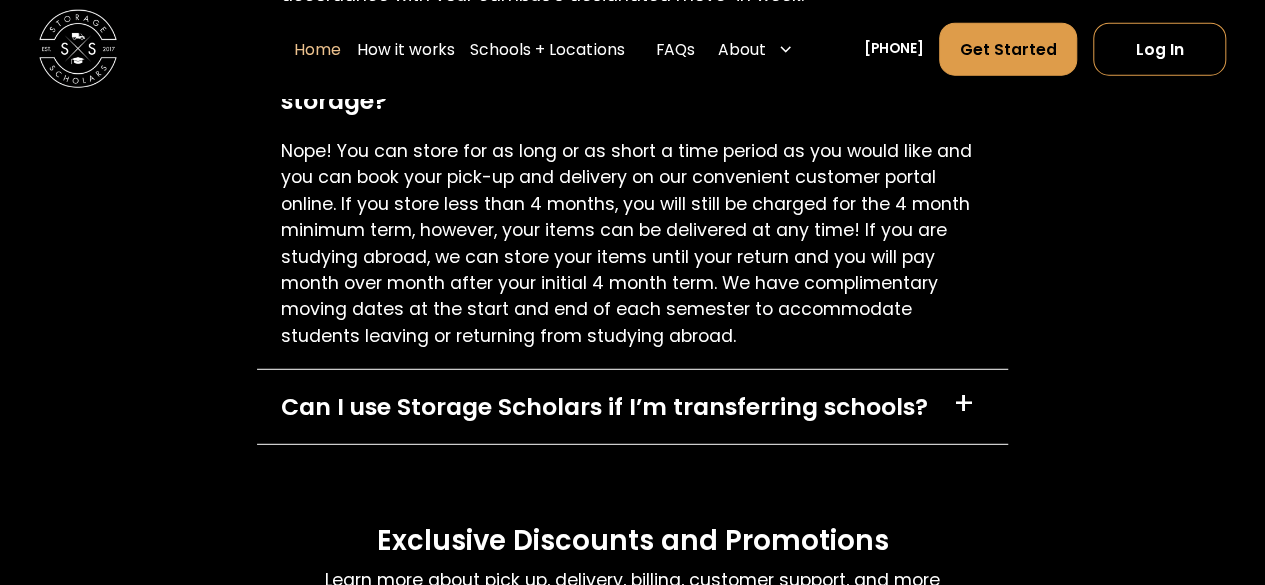 scroll, scrollTop: 6394, scrollLeft: 0, axis: vertical 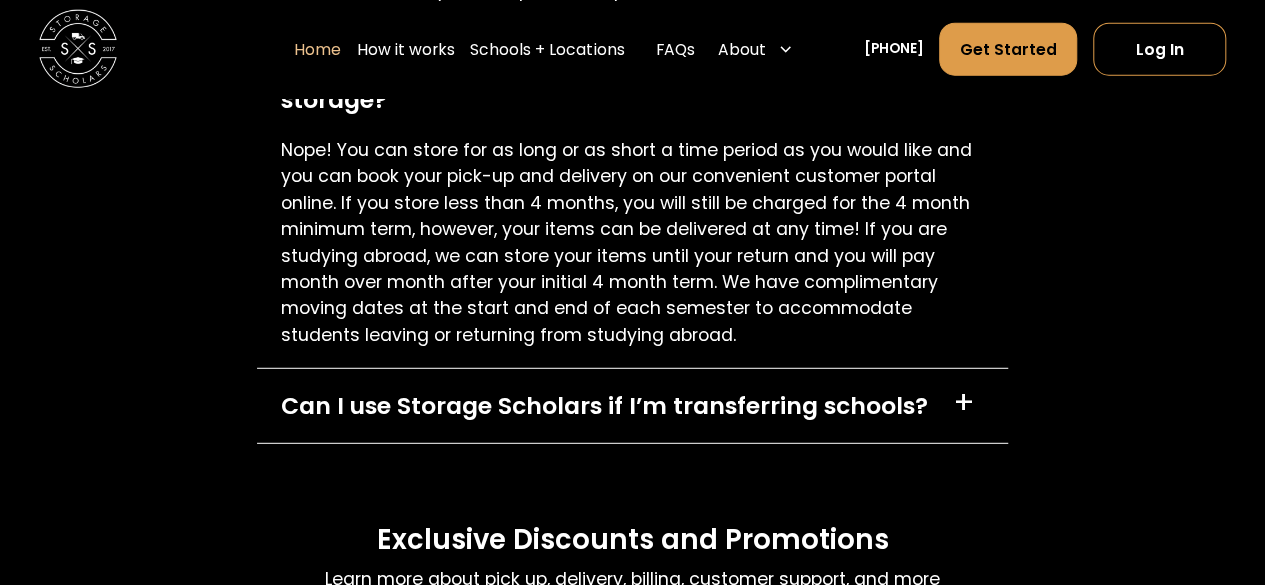 click on "Can I use Storage Scholars if I’m transferring schools?" at bounding box center [604, 405] 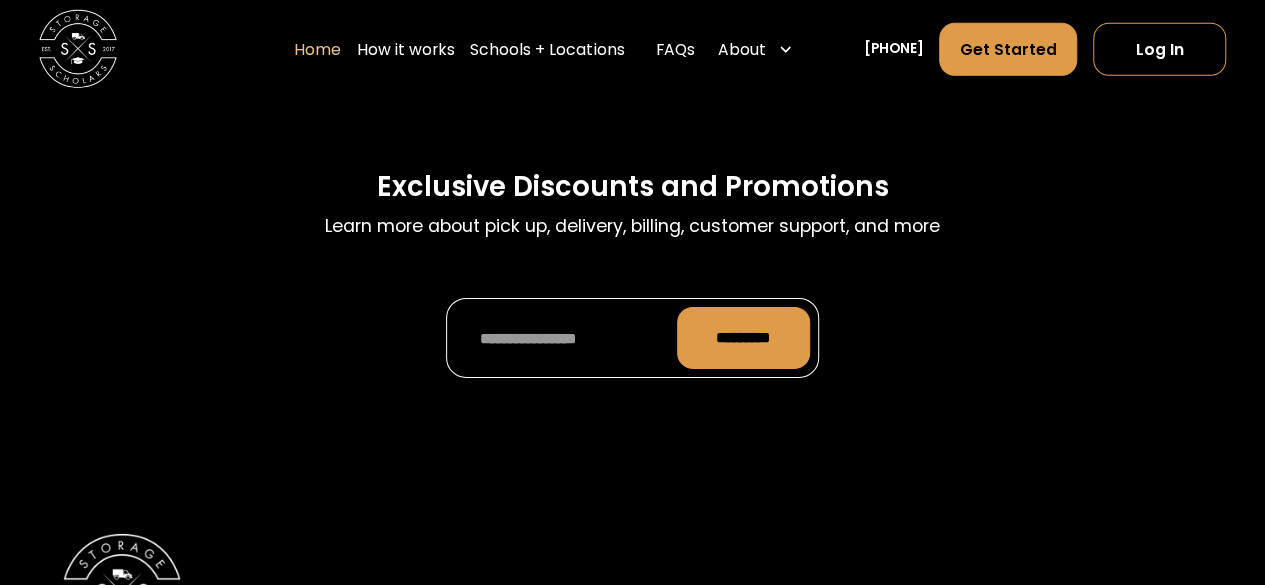 scroll, scrollTop: 6835, scrollLeft: 0, axis: vertical 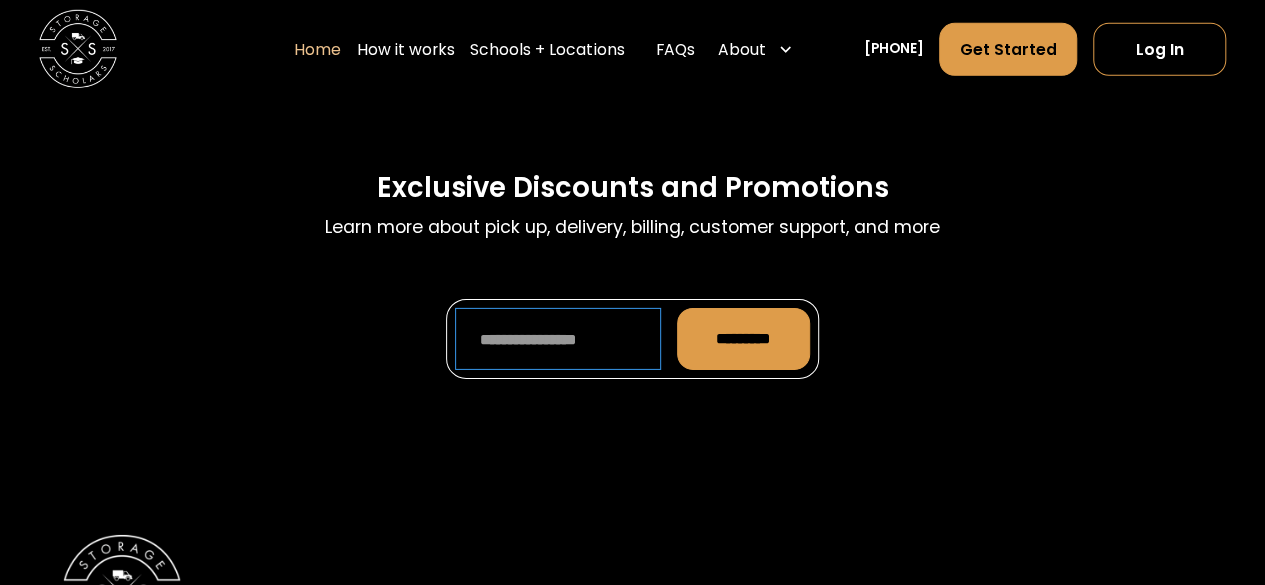 click at bounding box center [558, 339] 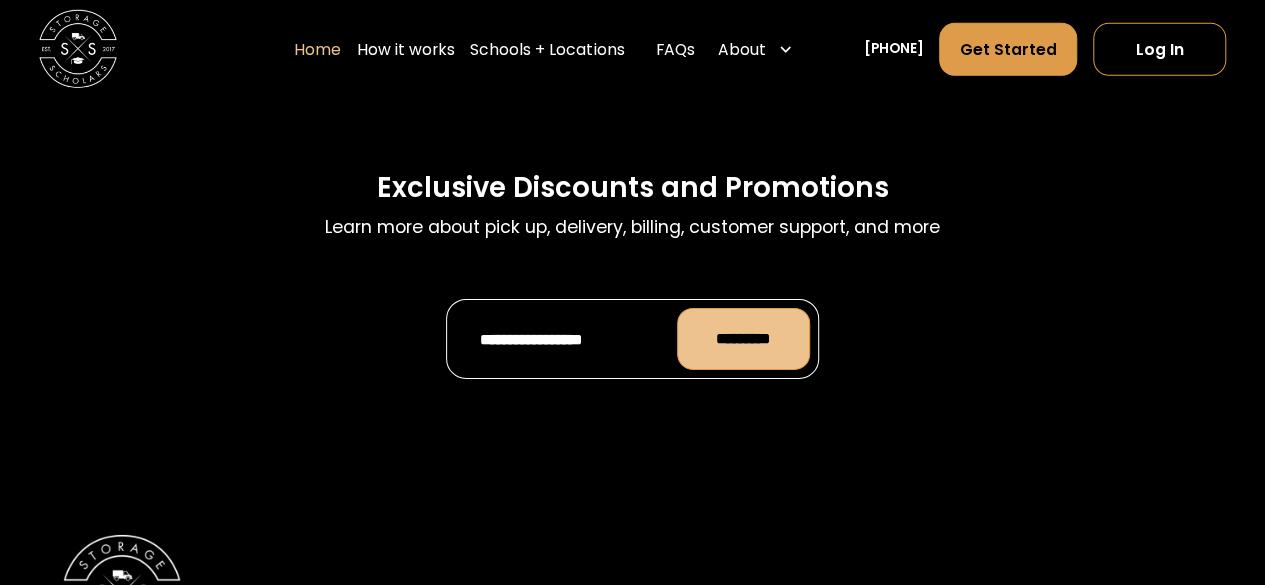 click on "*********" at bounding box center [743, 339] 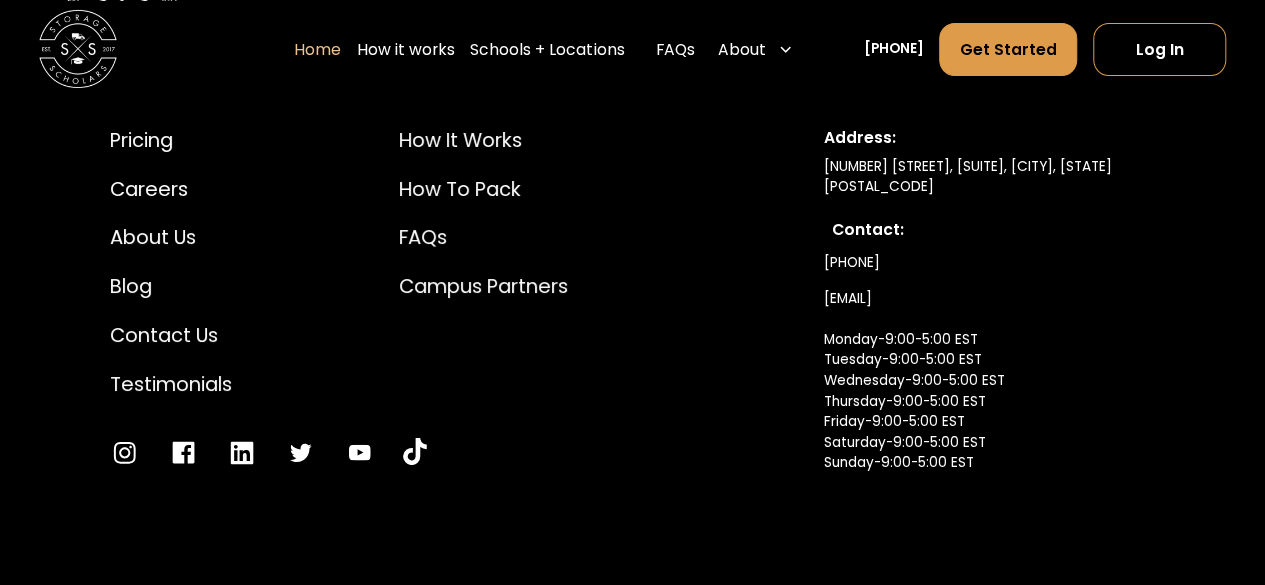 scroll, scrollTop: 7404, scrollLeft: 0, axis: vertical 